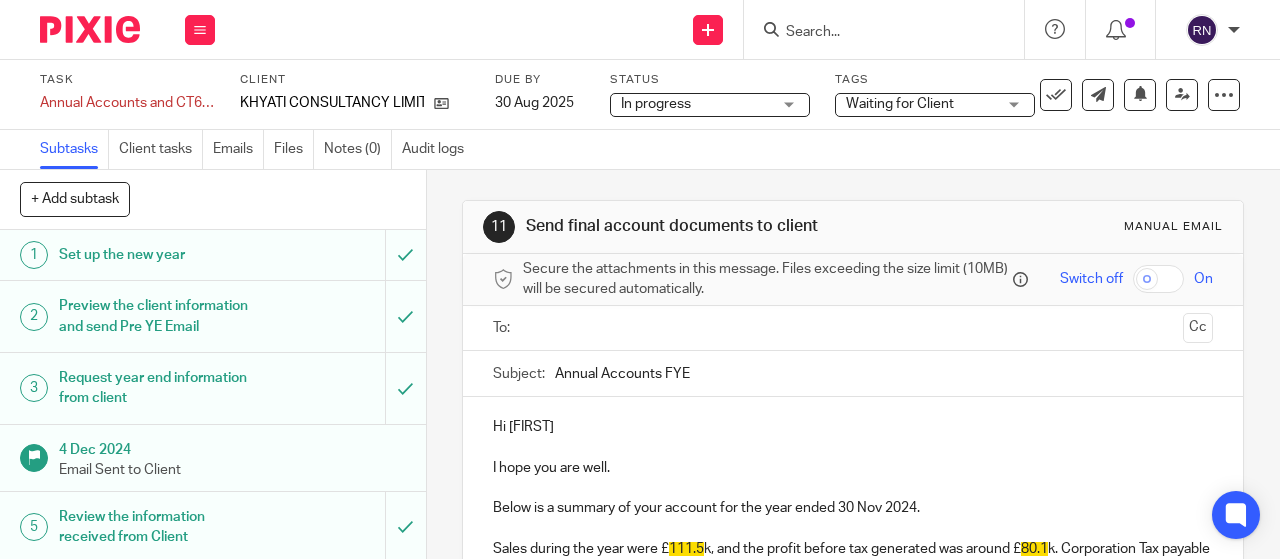 scroll, scrollTop: 0, scrollLeft: 0, axis: both 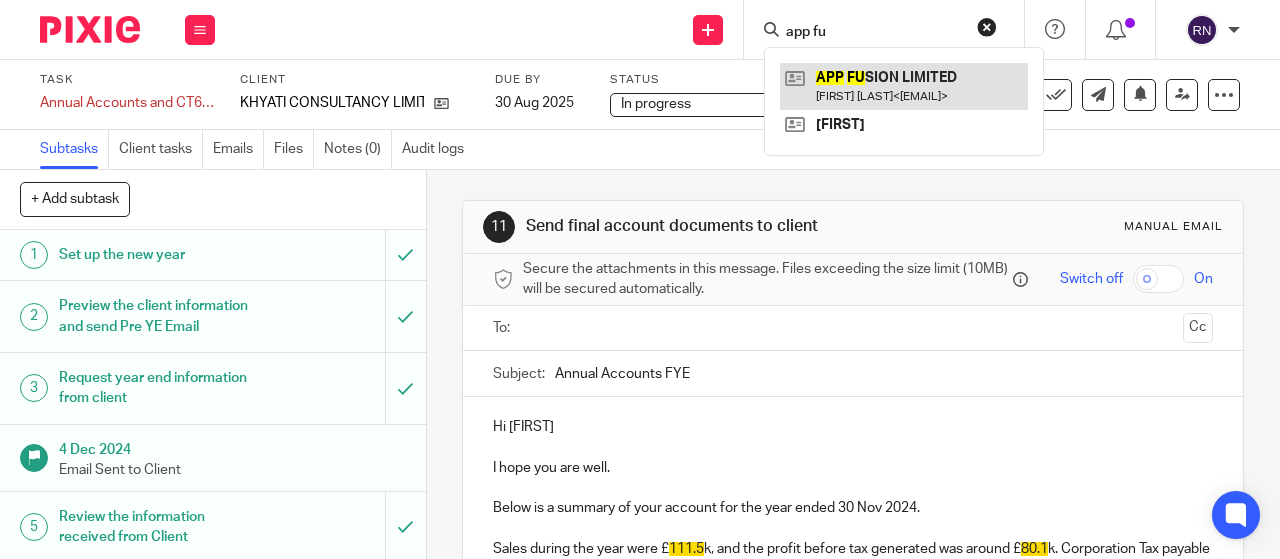 type on "app fu" 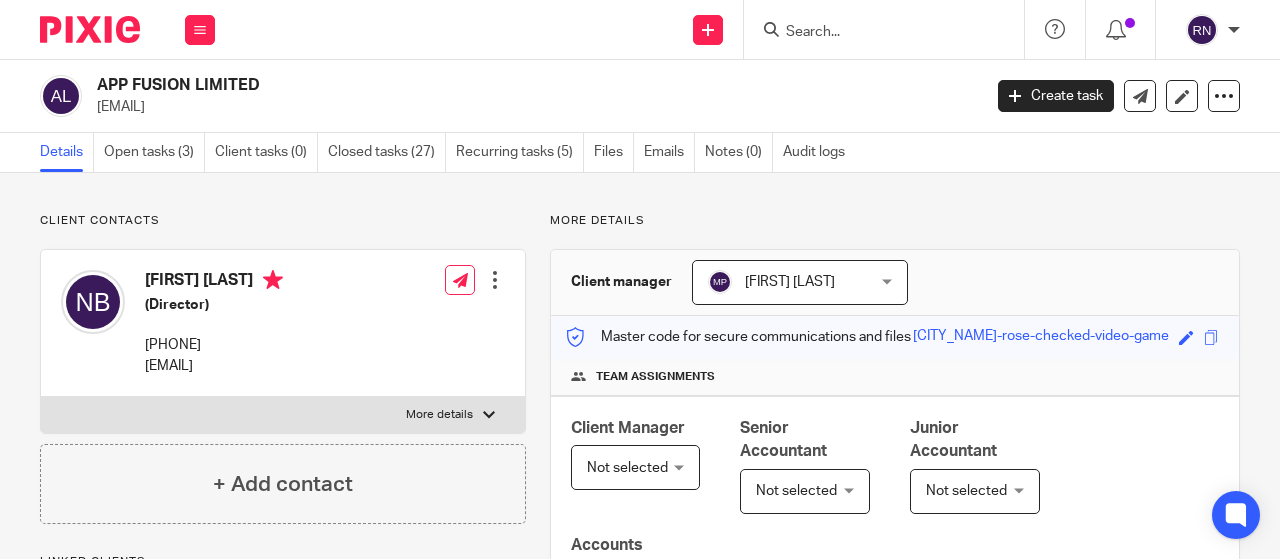 scroll, scrollTop: 0, scrollLeft: 0, axis: both 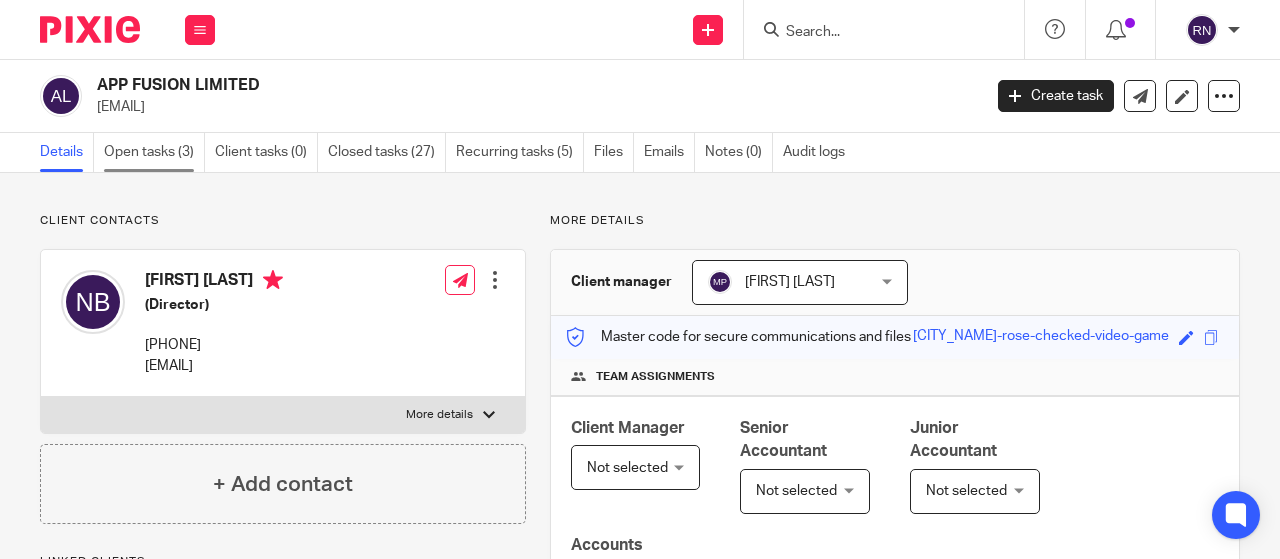 click on "Open tasks (3)" at bounding box center (154, 152) 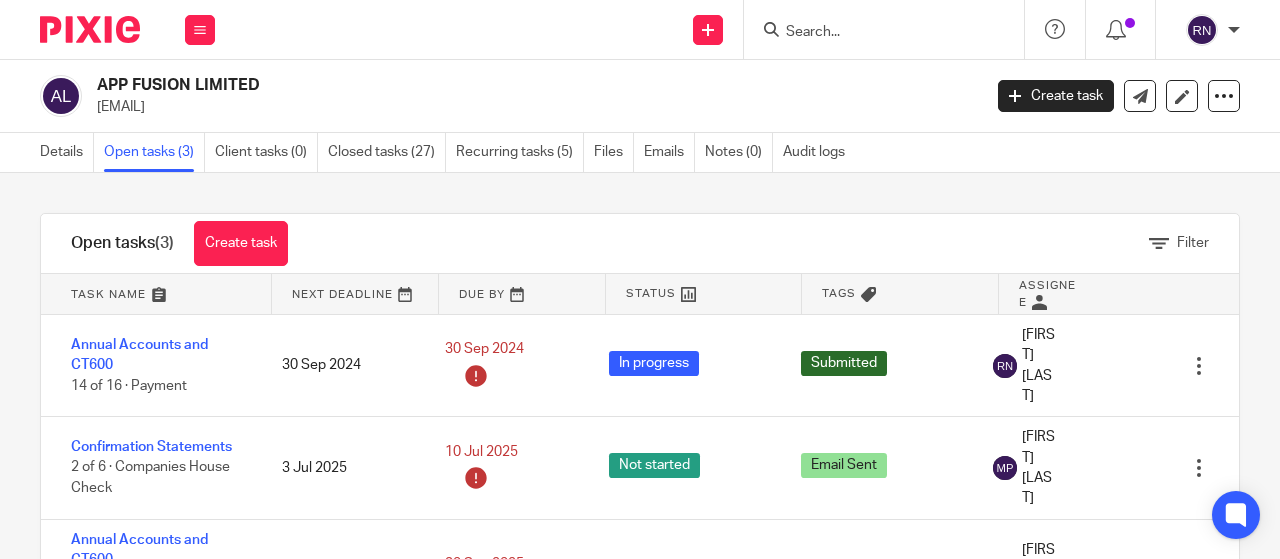 scroll, scrollTop: 0, scrollLeft: 0, axis: both 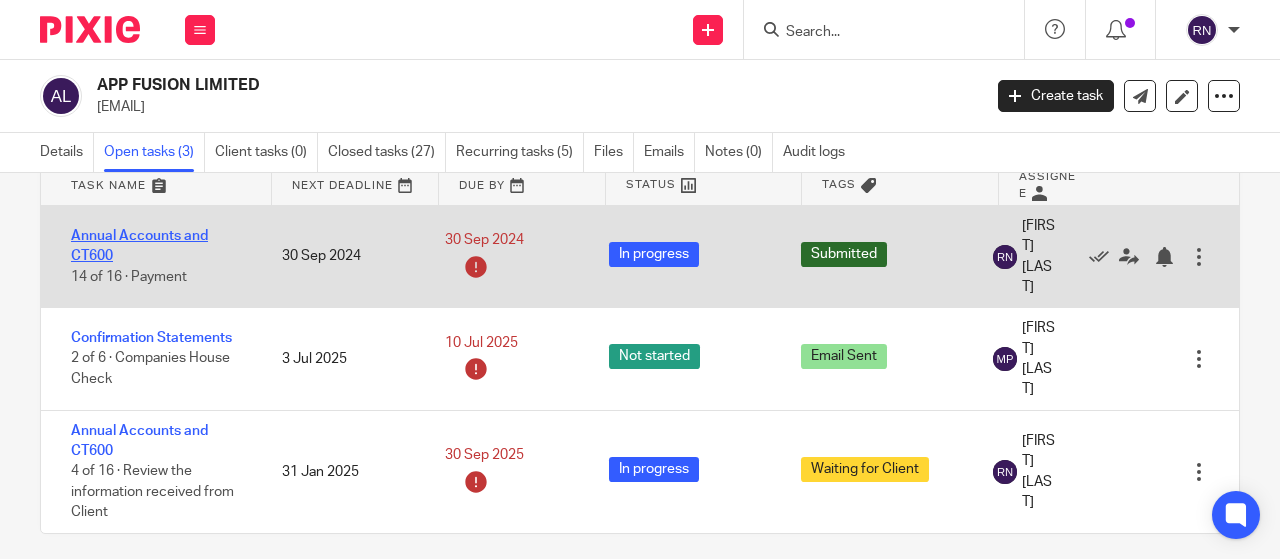 click on "Annual Accounts and CT600" at bounding box center [139, 246] 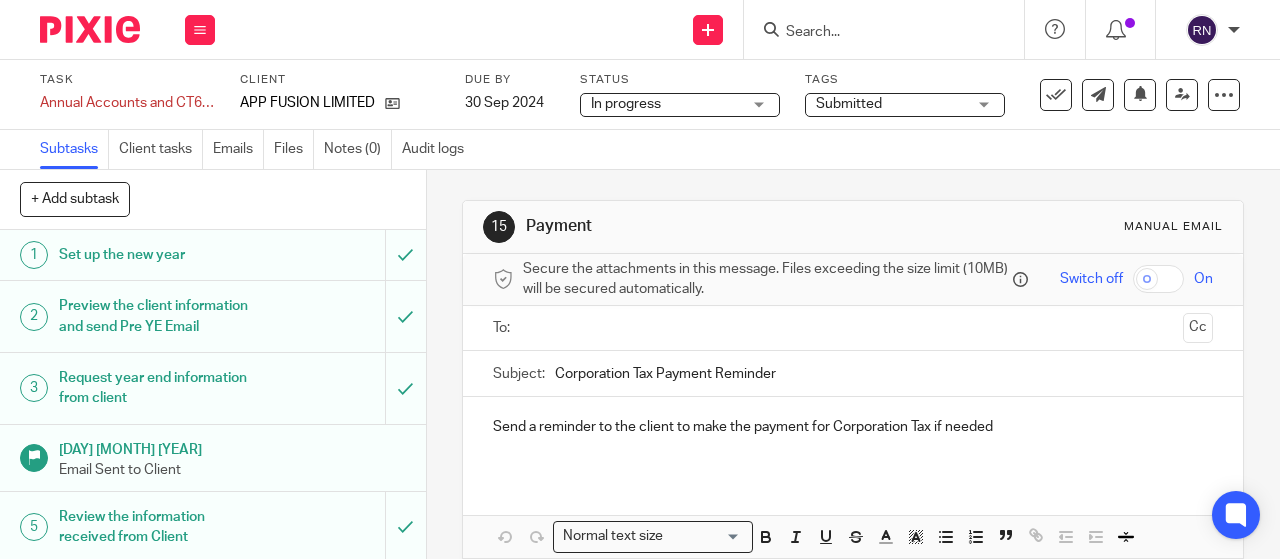 scroll, scrollTop: 0, scrollLeft: 0, axis: both 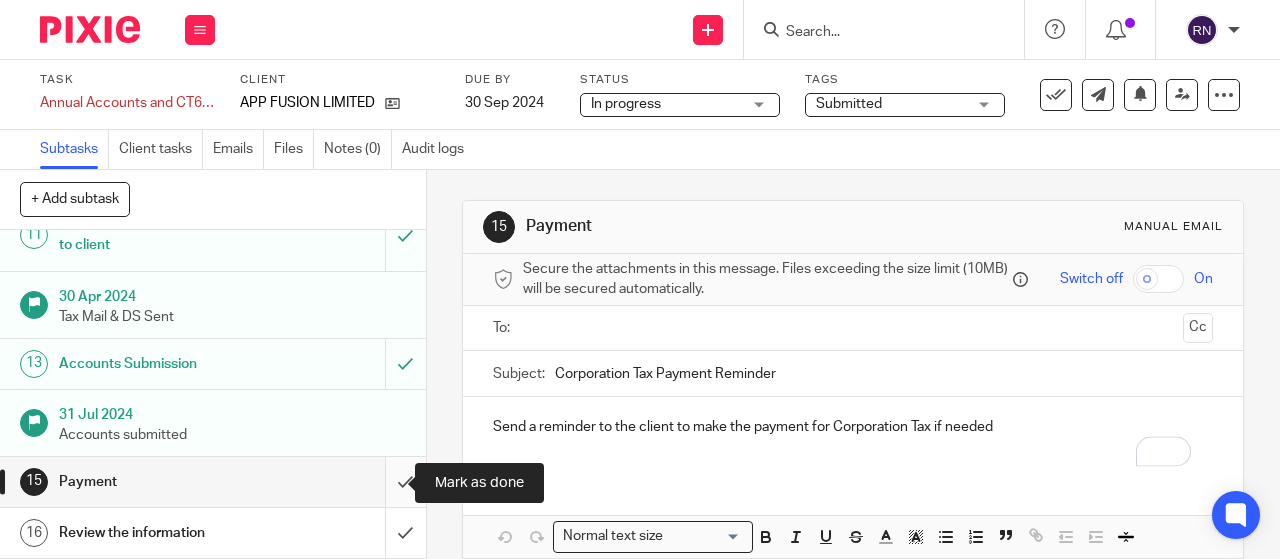 click at bounding box center (213, 482) 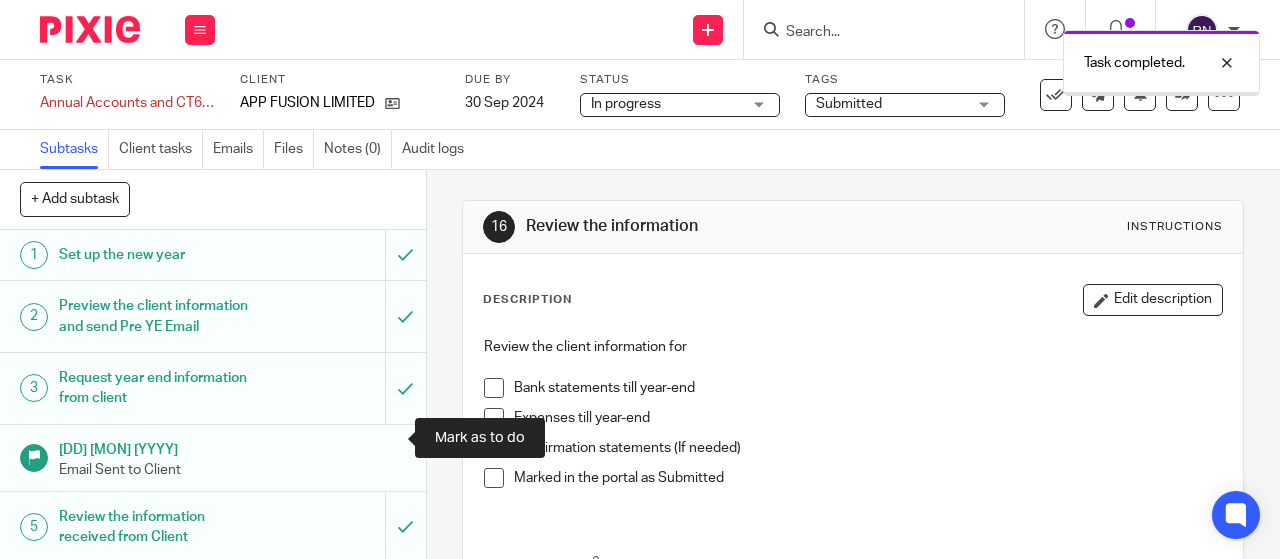scroll, scrollTop: 0, scrollLeft: 0, axis: both 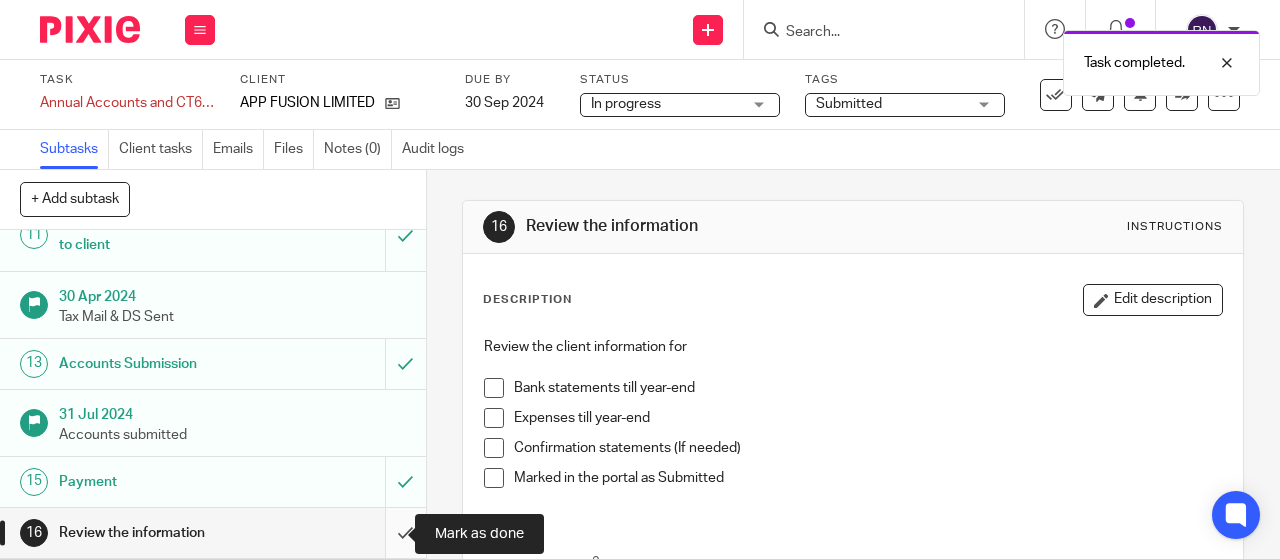 click at bounding box center [213, 533] 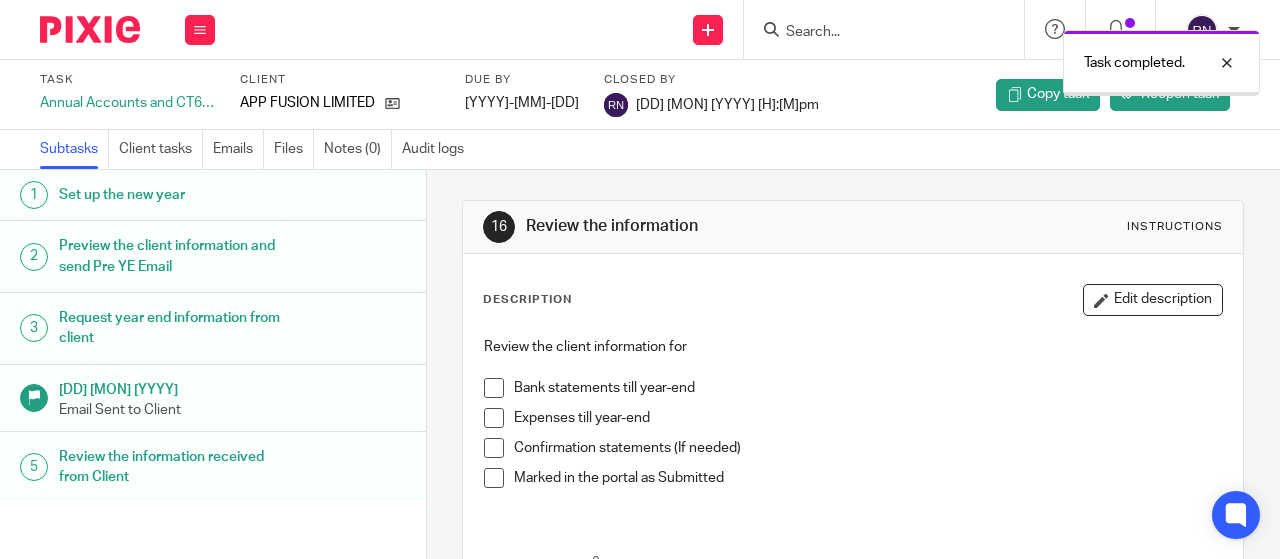 scroll, scrollTop: 0, scrollLeft: 0, axis: both 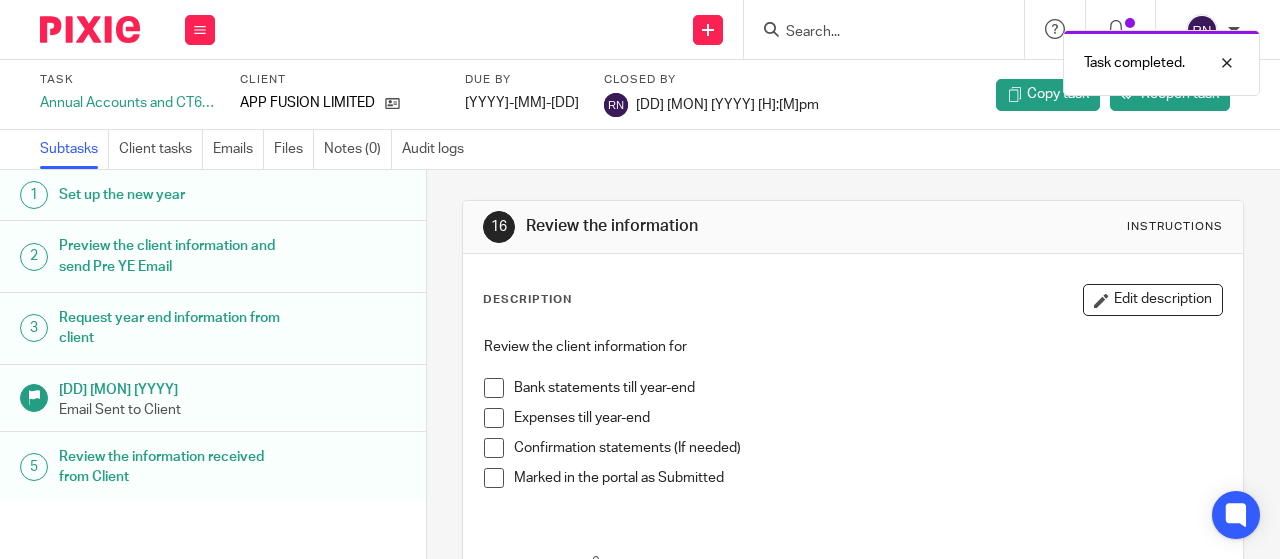click on "Task completed." at bounding box center (950, 58) 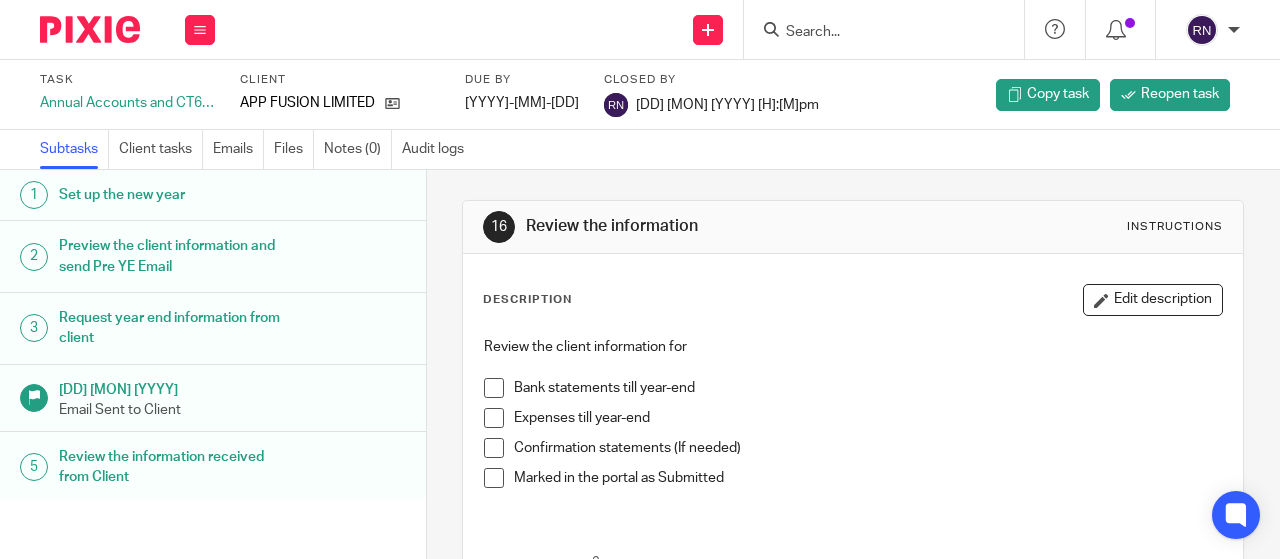 click on "Task completed." at bounding box center (950, 58) 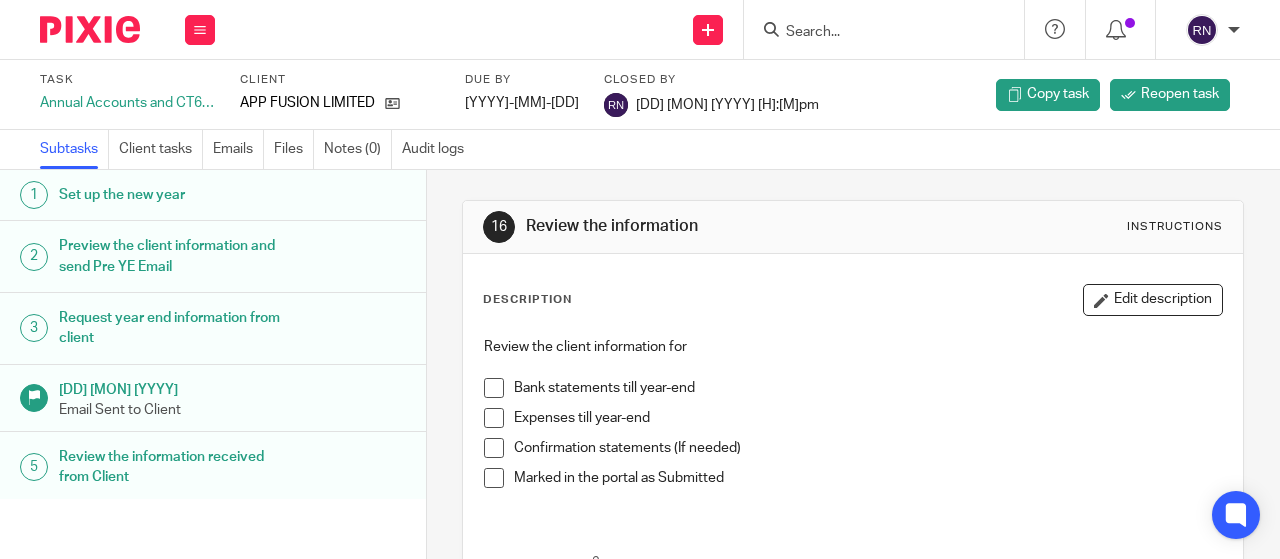 click at bounding box center (874, 33) 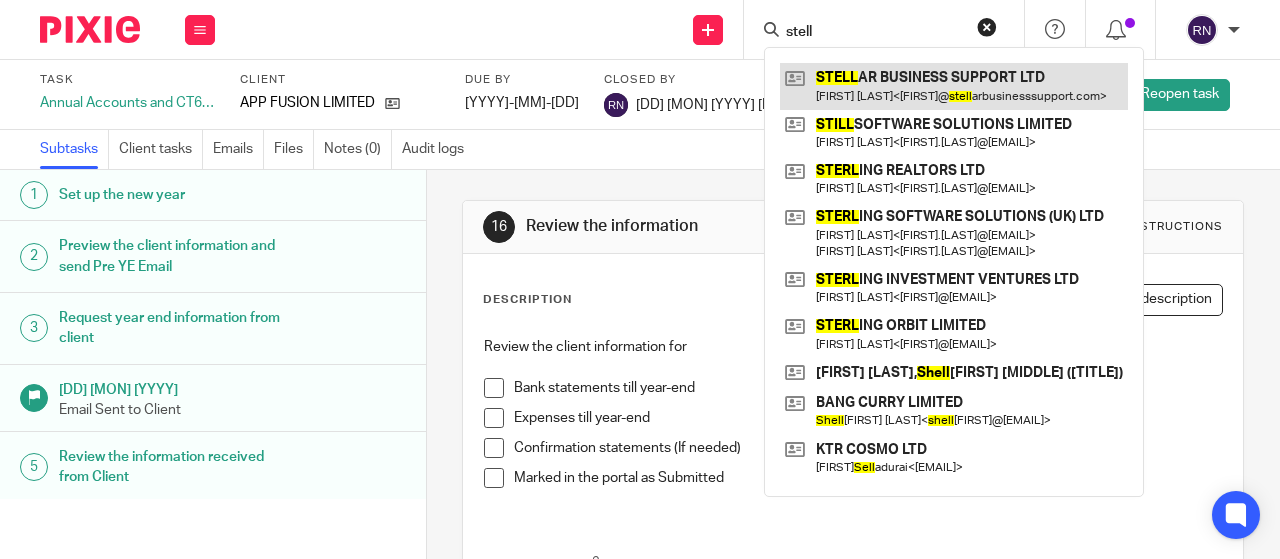 type on "stell" 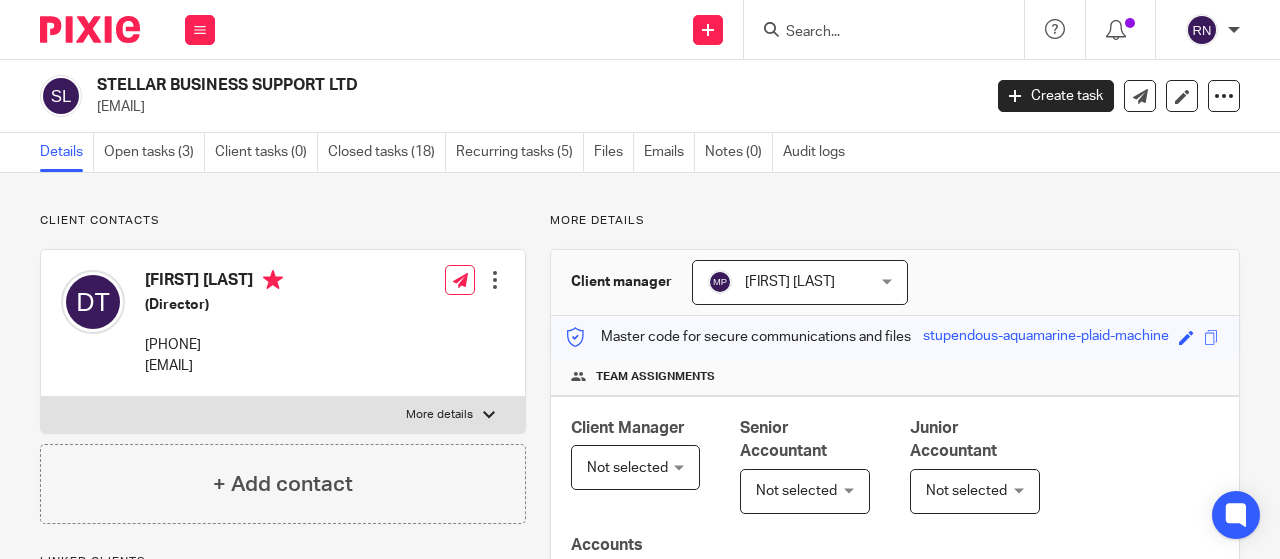 scroll, scrollTop: 0, scrollLeft: 0, axis: both 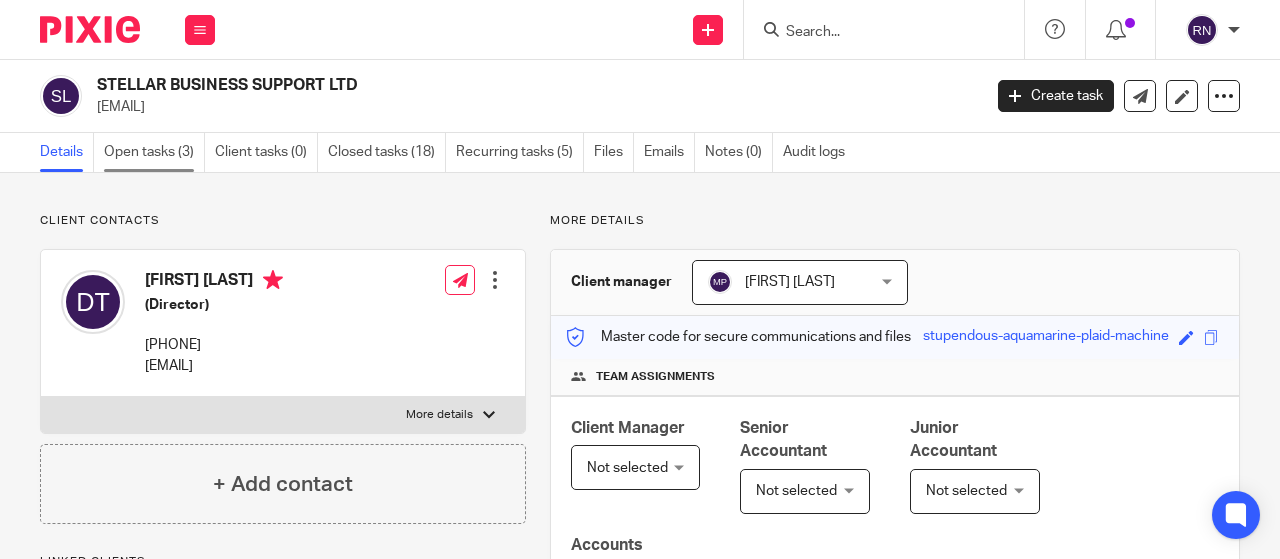 click on "Open tasks (3)" at bounding box center [154, 152] 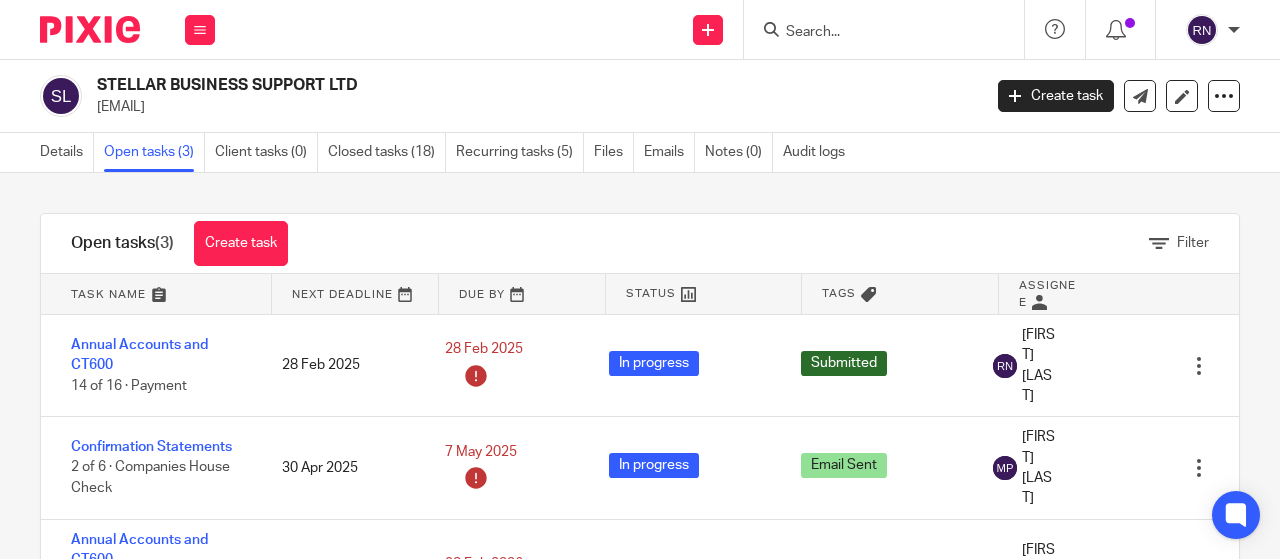 scroll, scrollTop: 0, scrollLeft: 0, axis: both 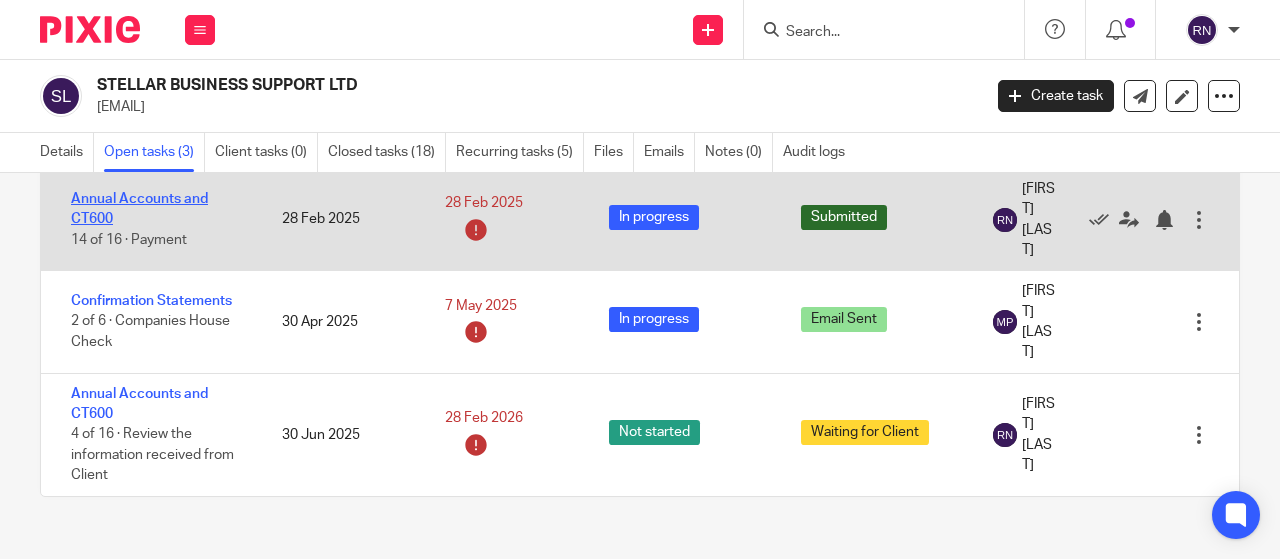 click on "Annual Accounts and CT600" at bounding box center [139, 209] 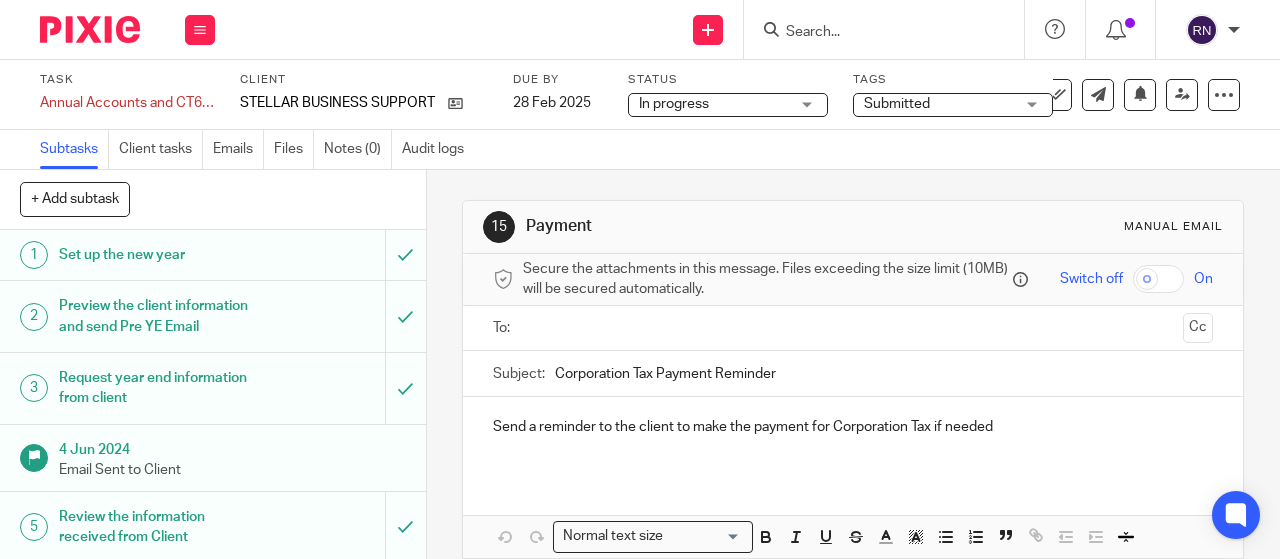 scroll, scrollTop: 0, scrollLeft: 0, axis: both 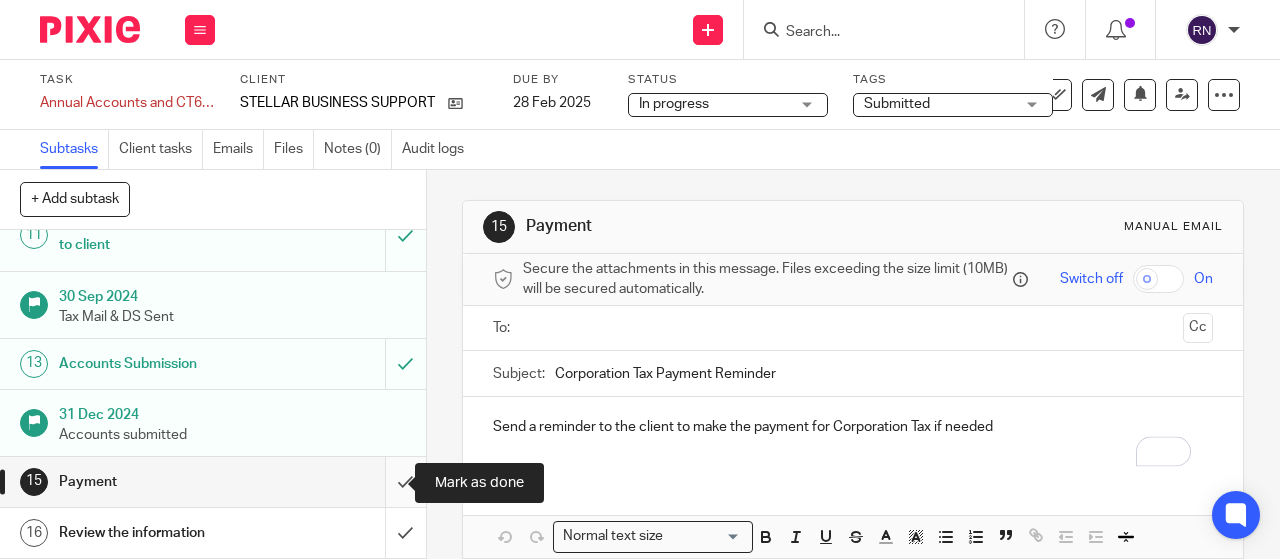 click at bounding box center [213, 482] 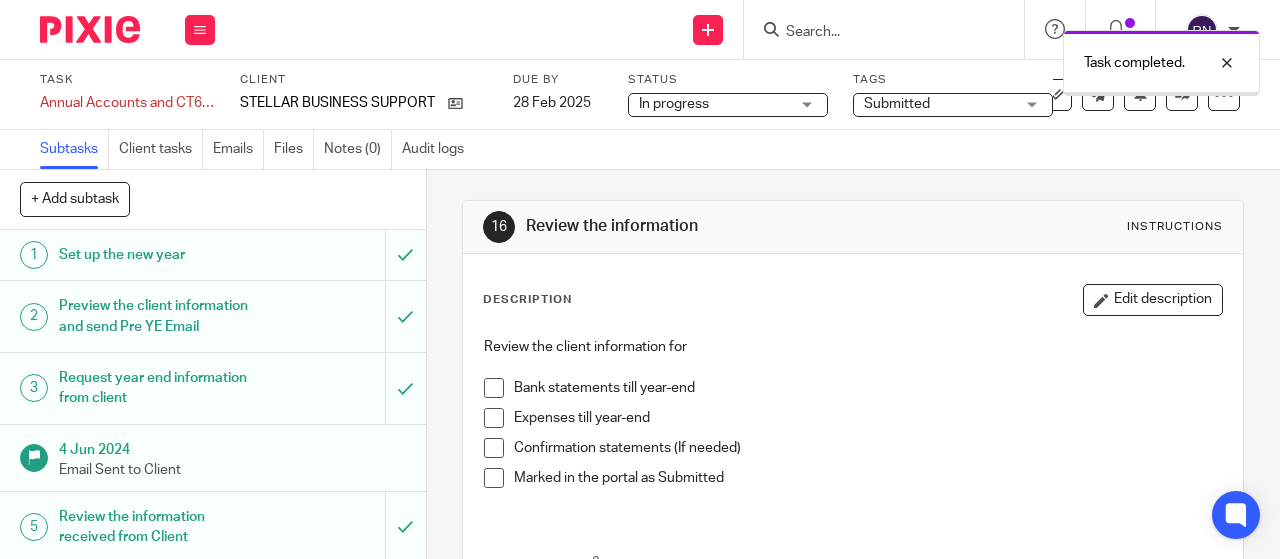 scroll, scrollTop: 0, scrollLeft: 0, axis: both 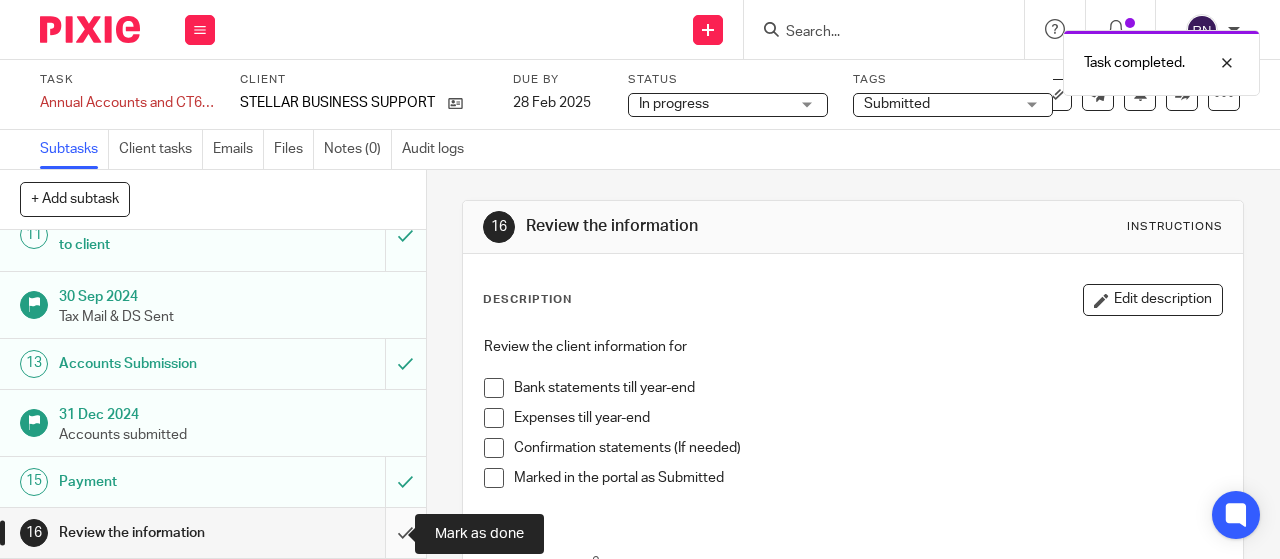 click at bounding box center (213, 533) 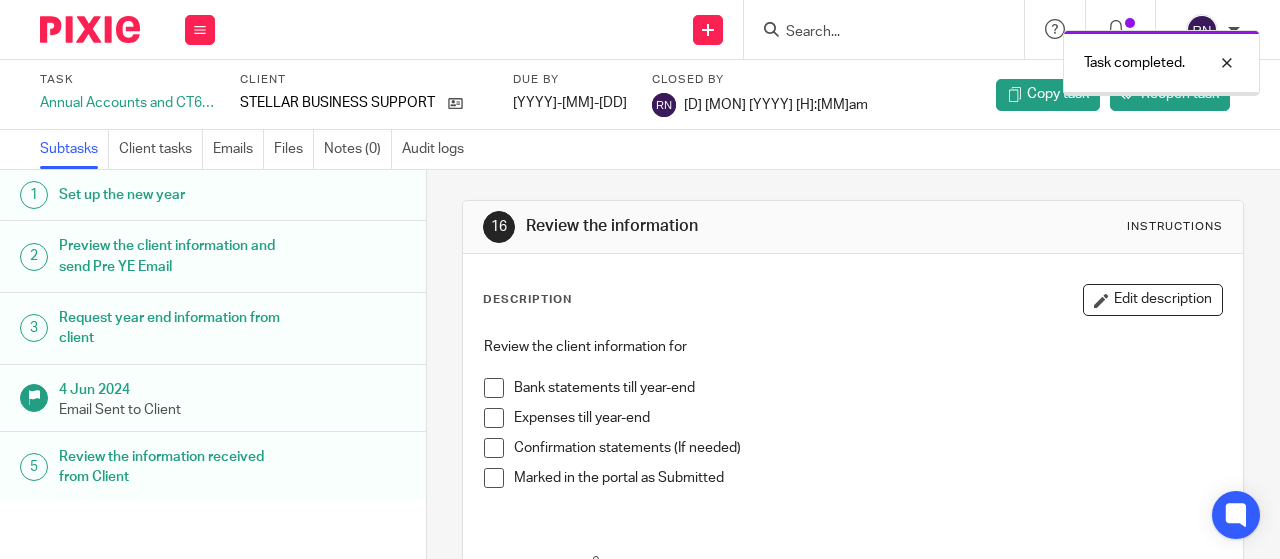 scroll, scrollTop: 0, scrollLeft: 0, axis: both 